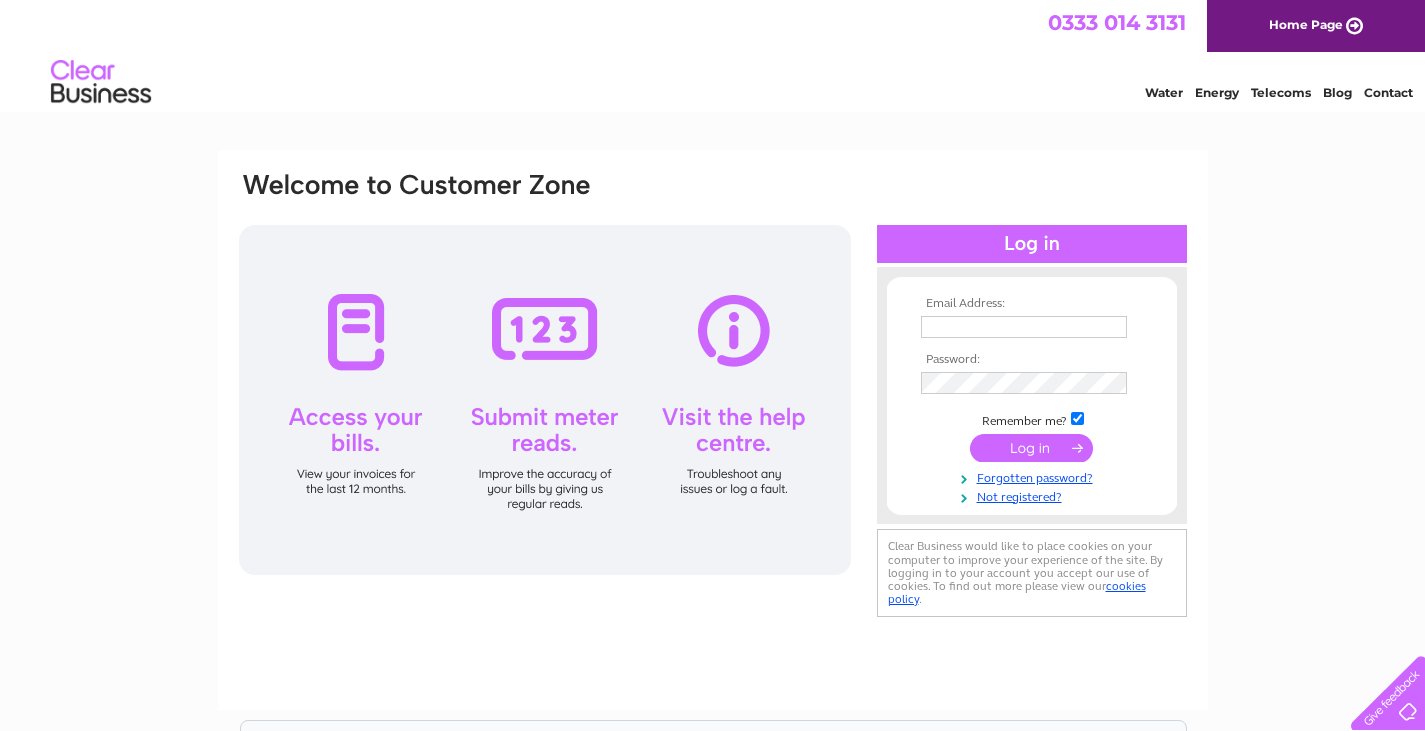 scroll, scrollTop: 0, scrollLeft: 0, axis: both 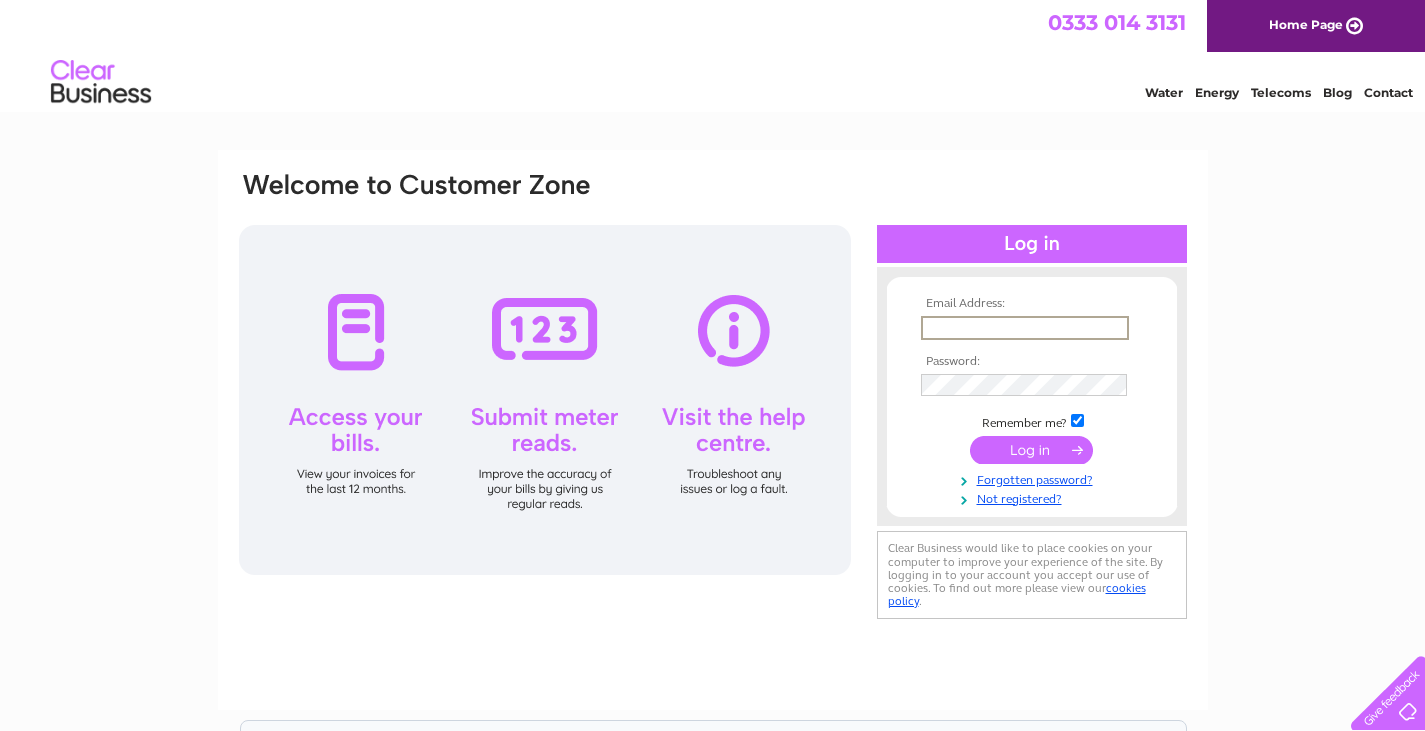 click at bounding box center (1025, 328) 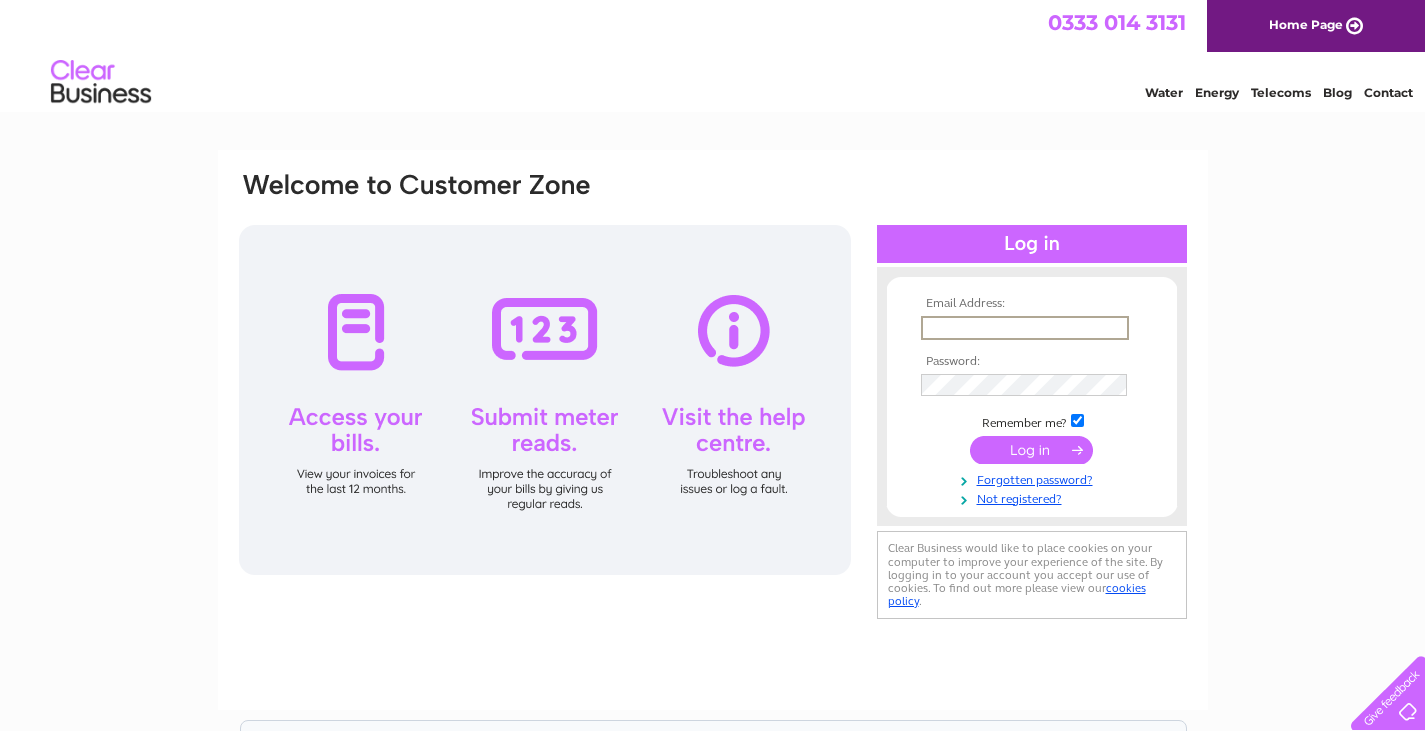 type on "[EMAIL]" 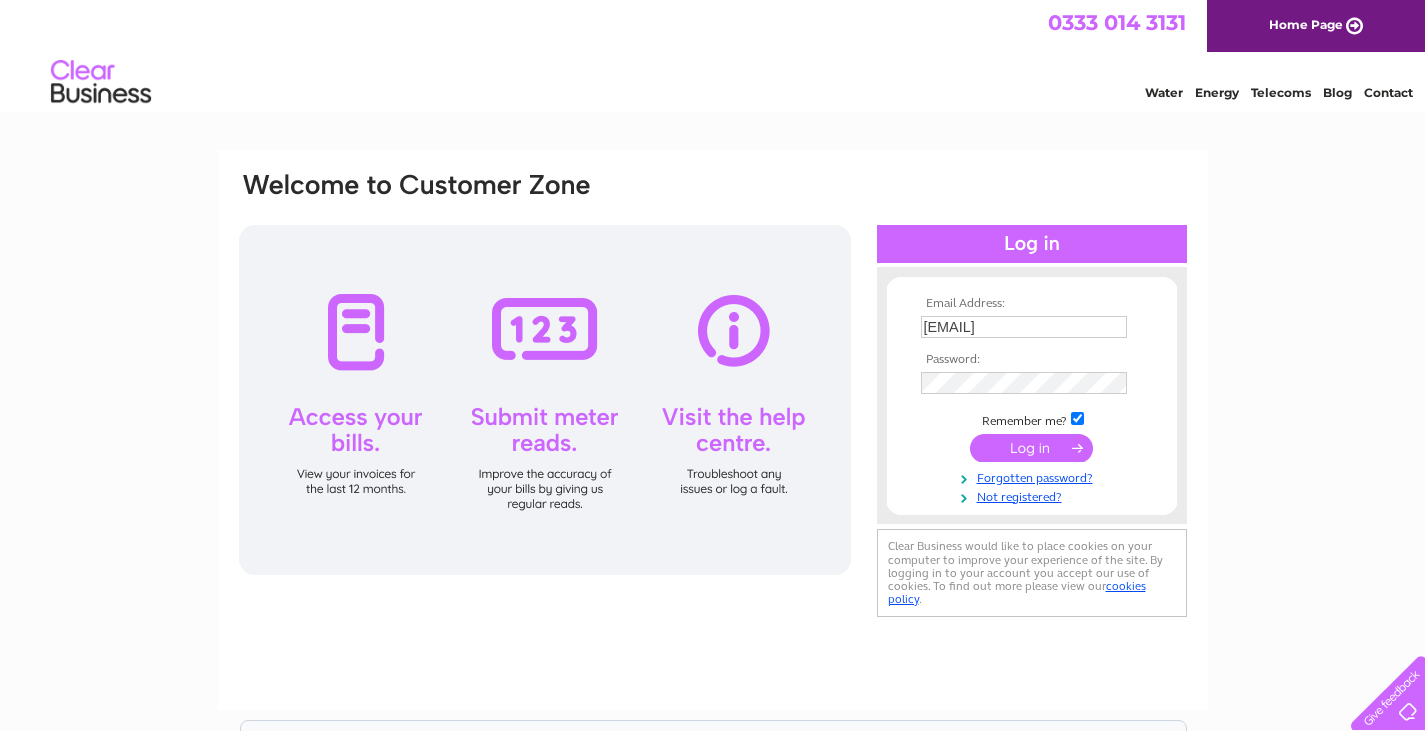 click at bounding box center (1031, 448) 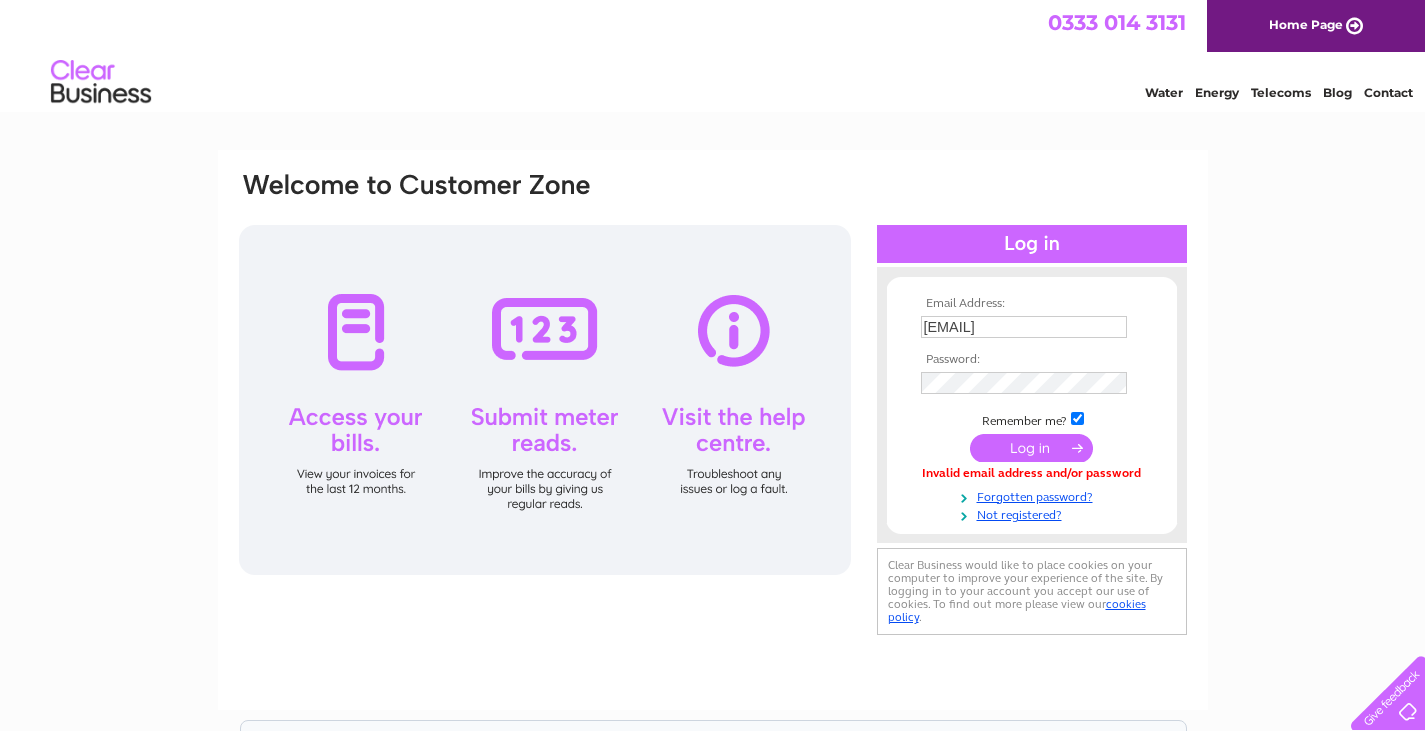 scroll, scrollTop: 0, scrollLeft: 0, axis: both 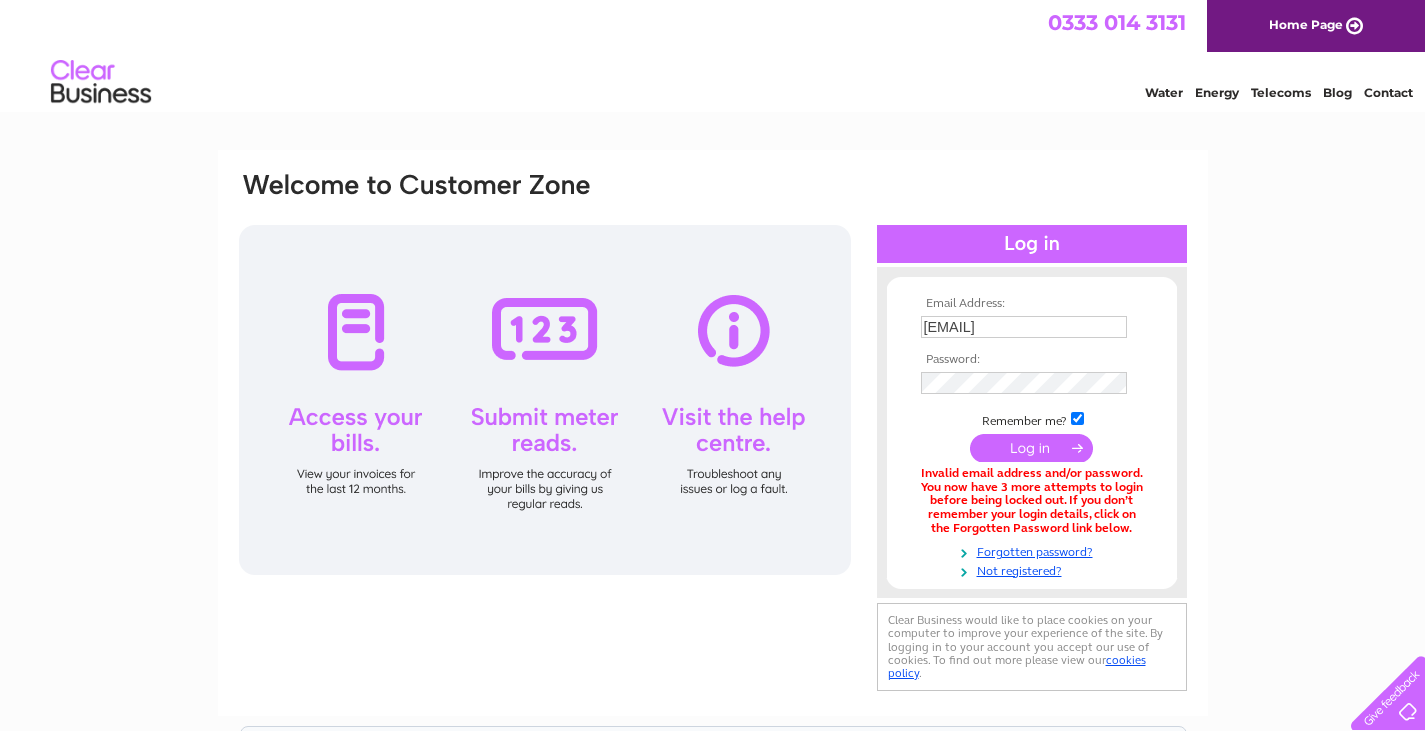 click at bounding box center (1031, 448) 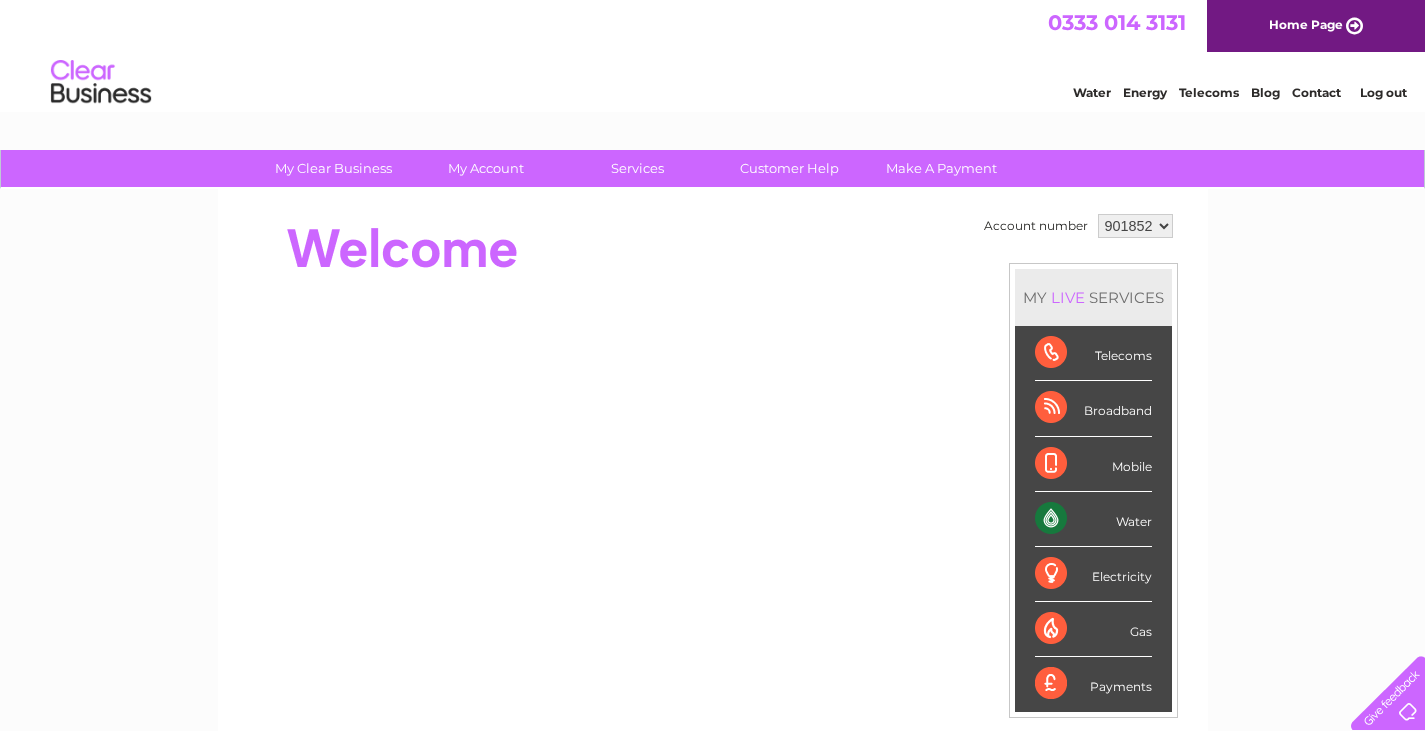 scroll, scrollTop: 0, scrollLeft: 0, axis: both 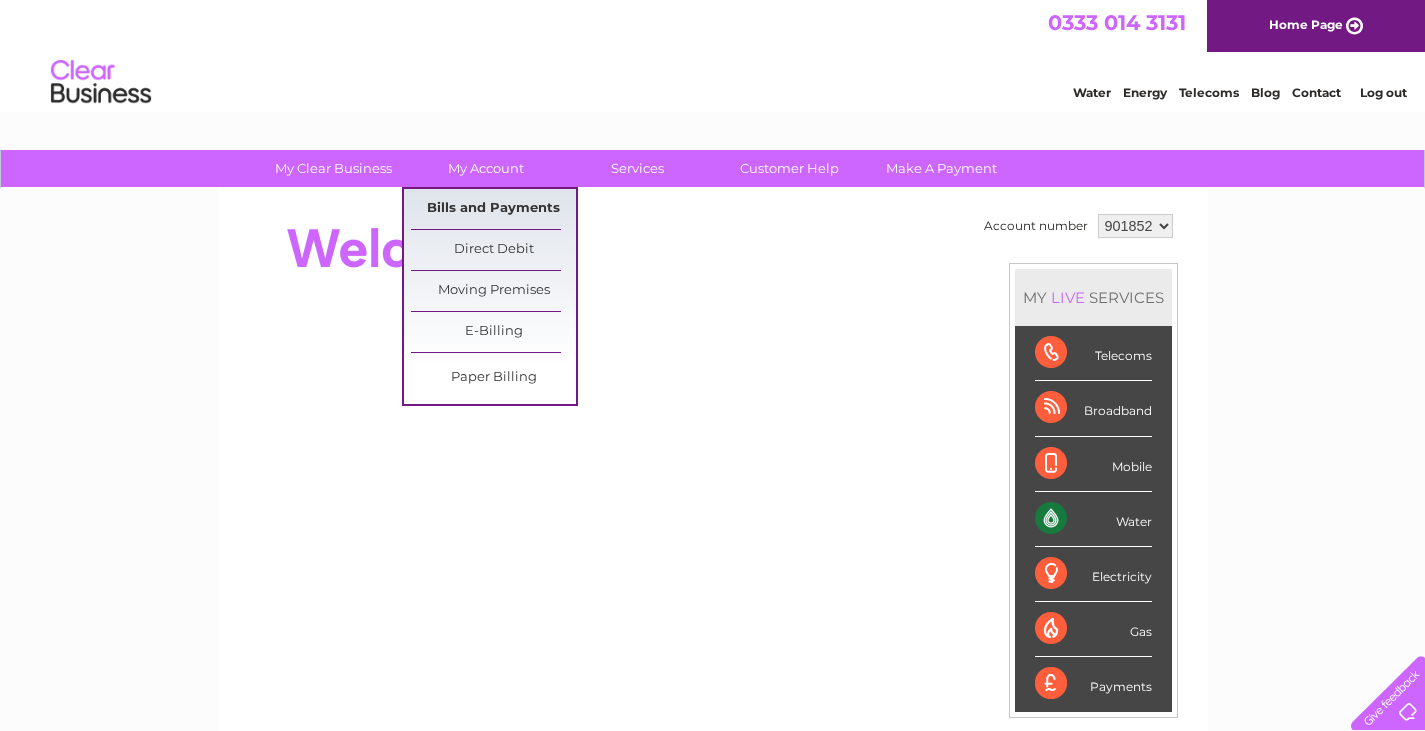click on "Bills and Payments" at bounding box center [493, 209] 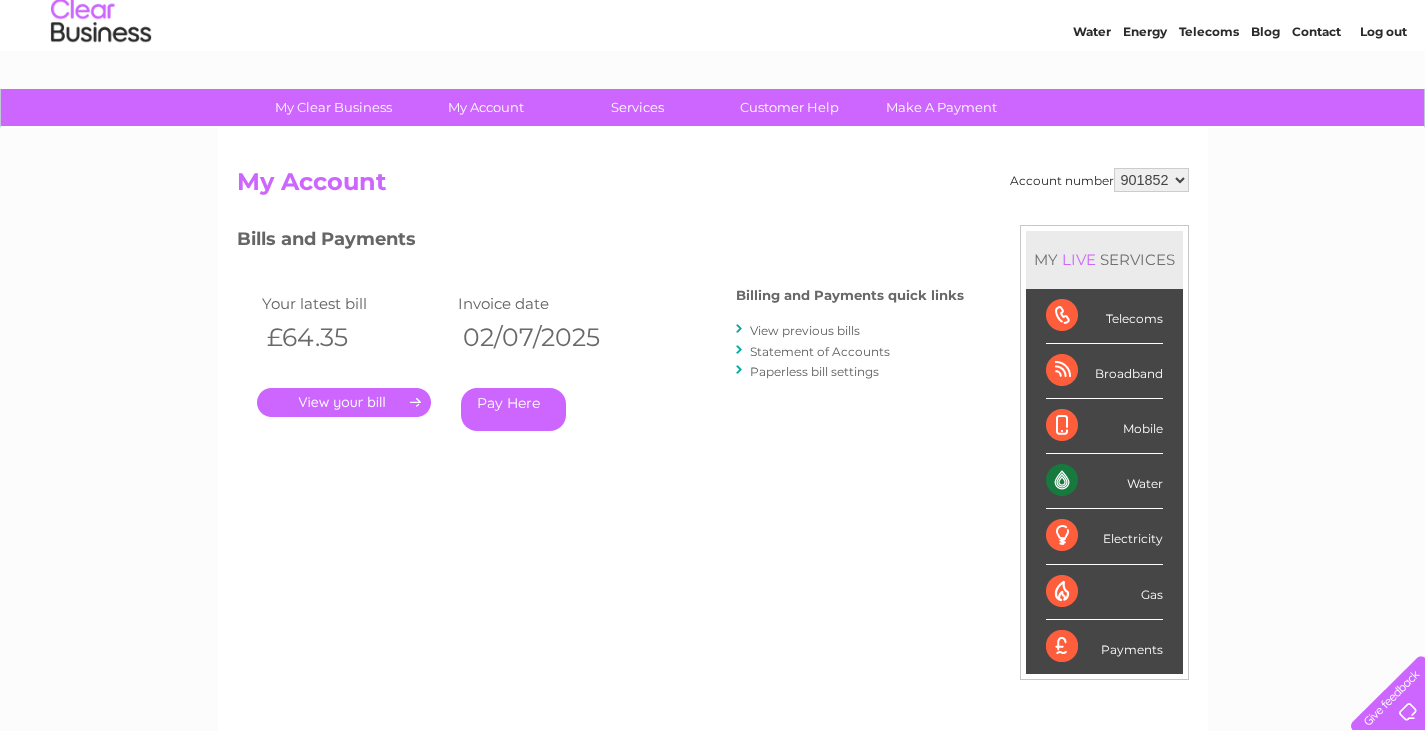 scroll, scrollTop: 100, scrollLeft: 0, axis: vertical 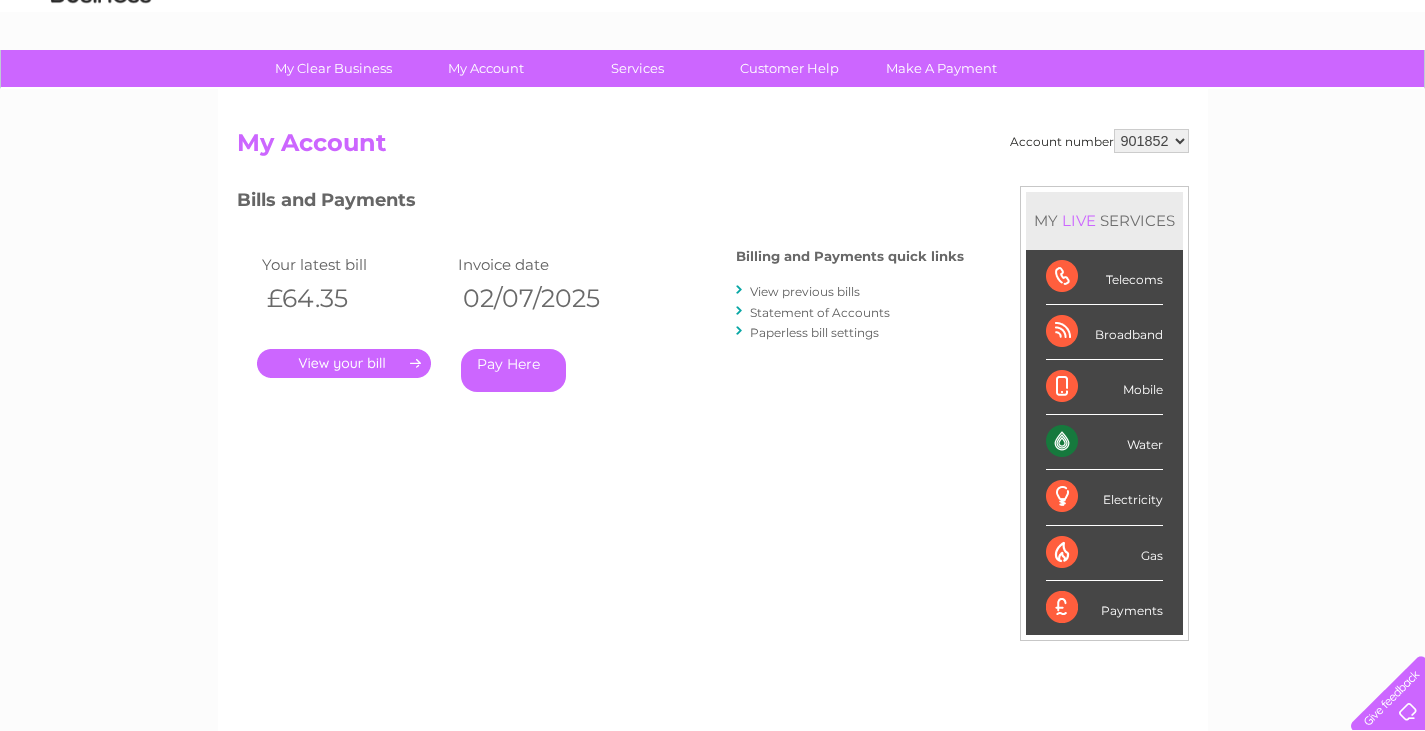 click on "View previous bills" at bounding box center [805, 291] 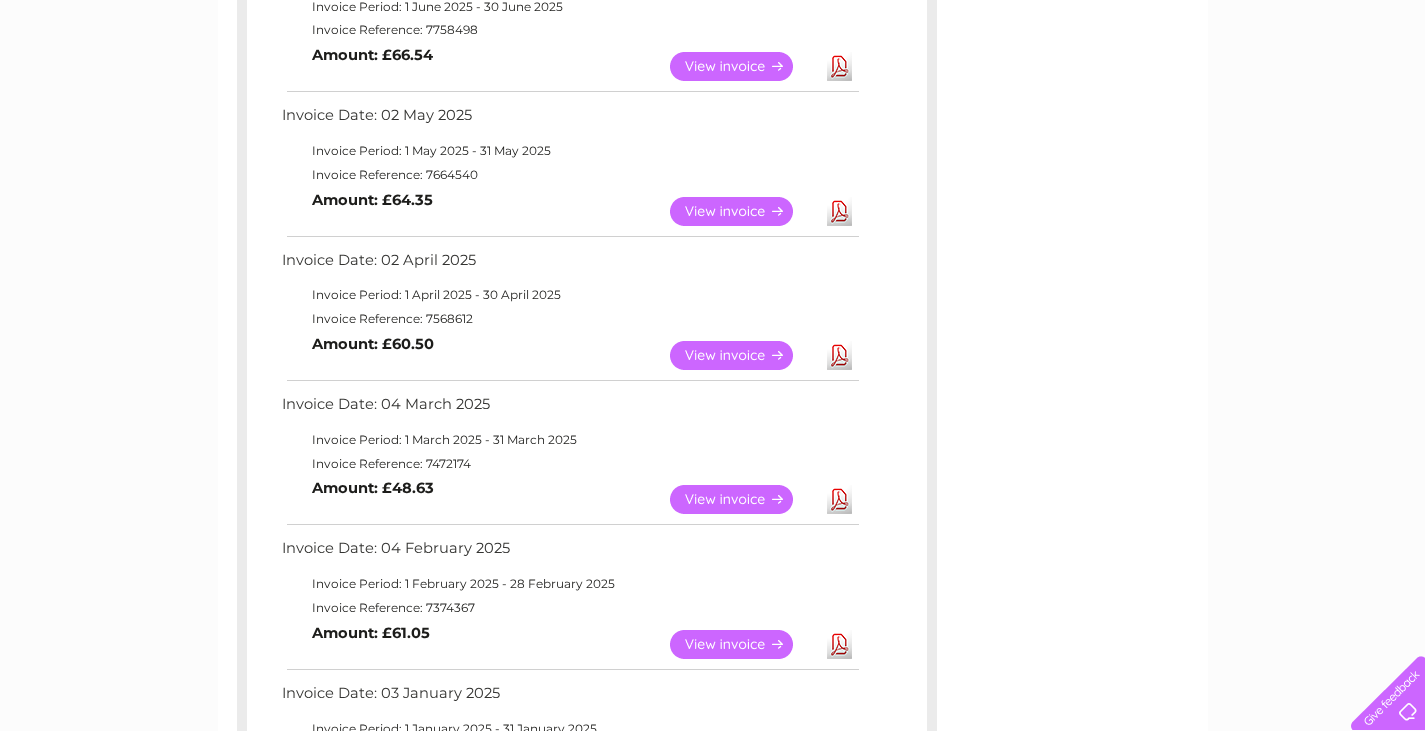 scroll, scrollTop: 600, scrollLeft: 0, axis: vertical 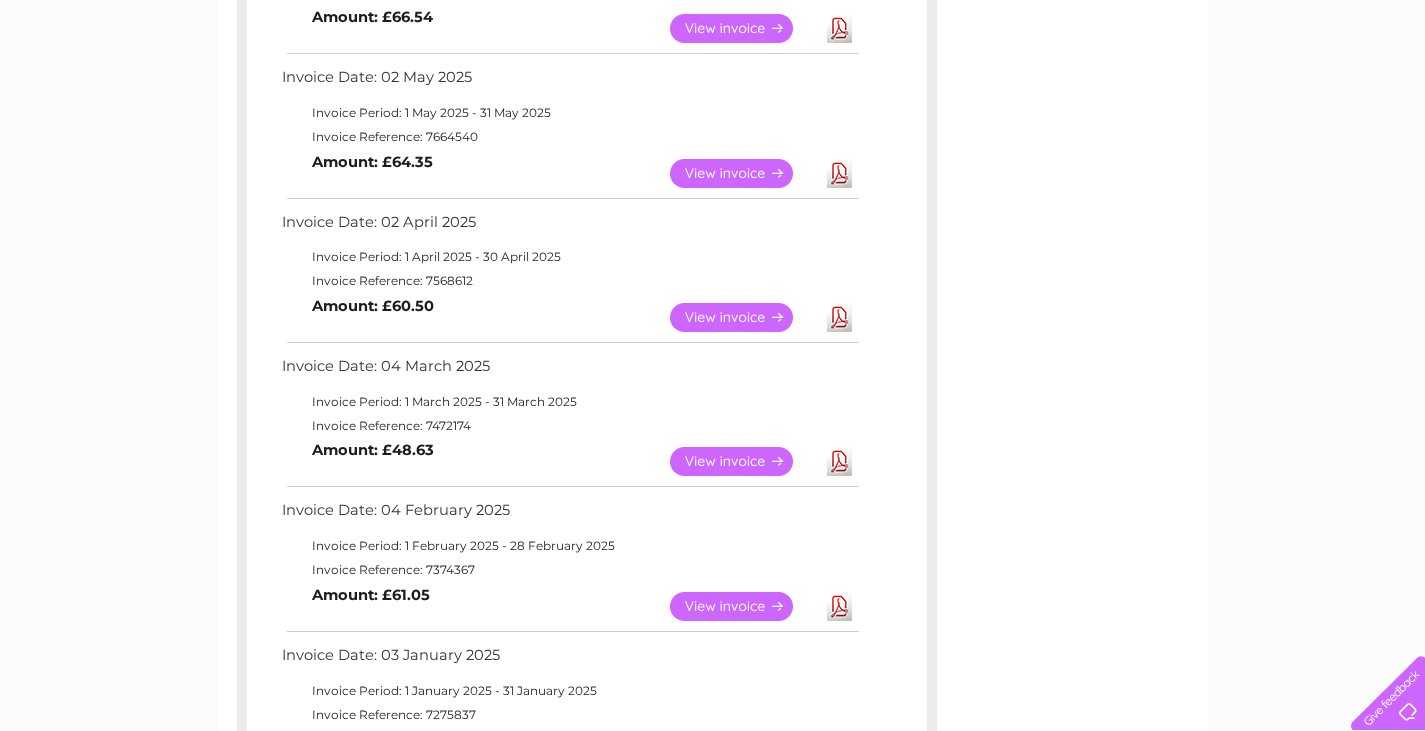 click on "View" at bounding box center (743, 317) 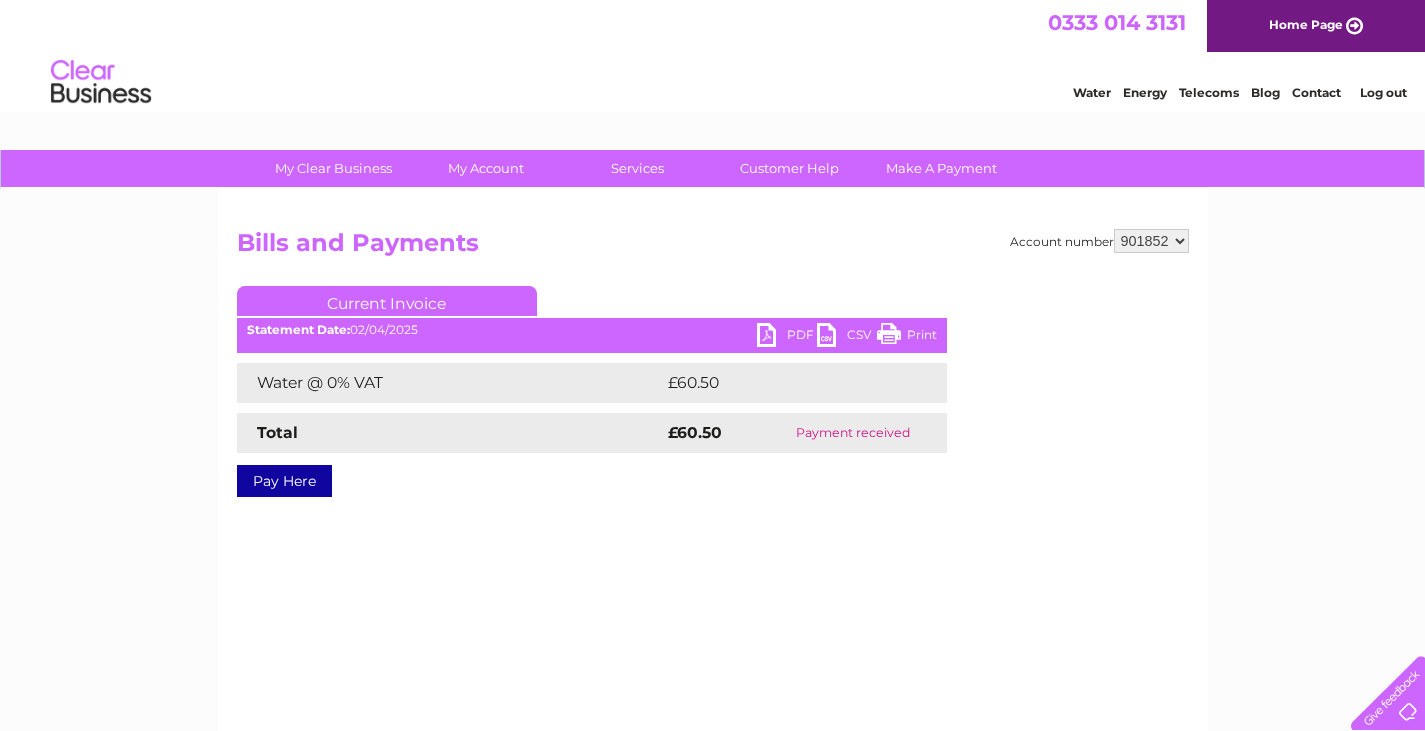 scroll, scrollTop: 0, scrollLeft: 0, axis: both 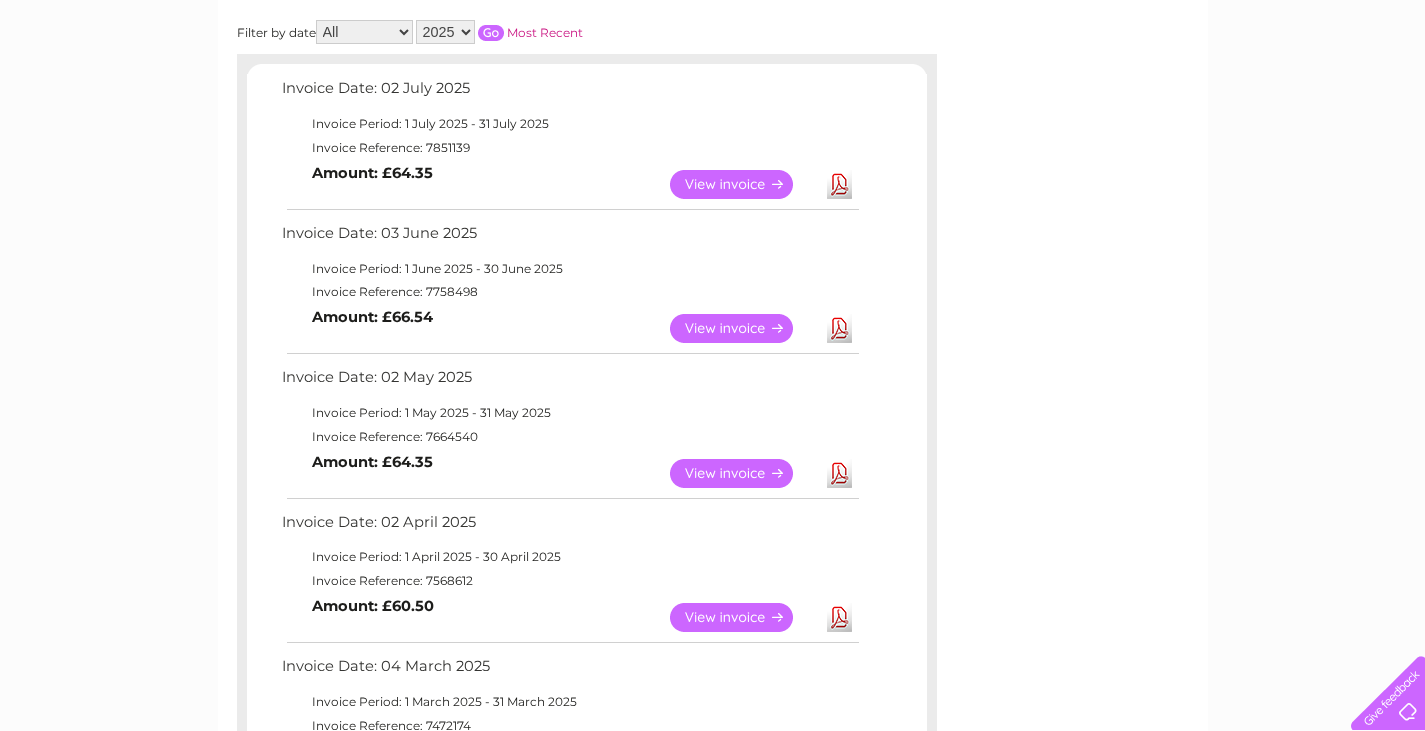 click on "View" at bounding box center (743, 473) 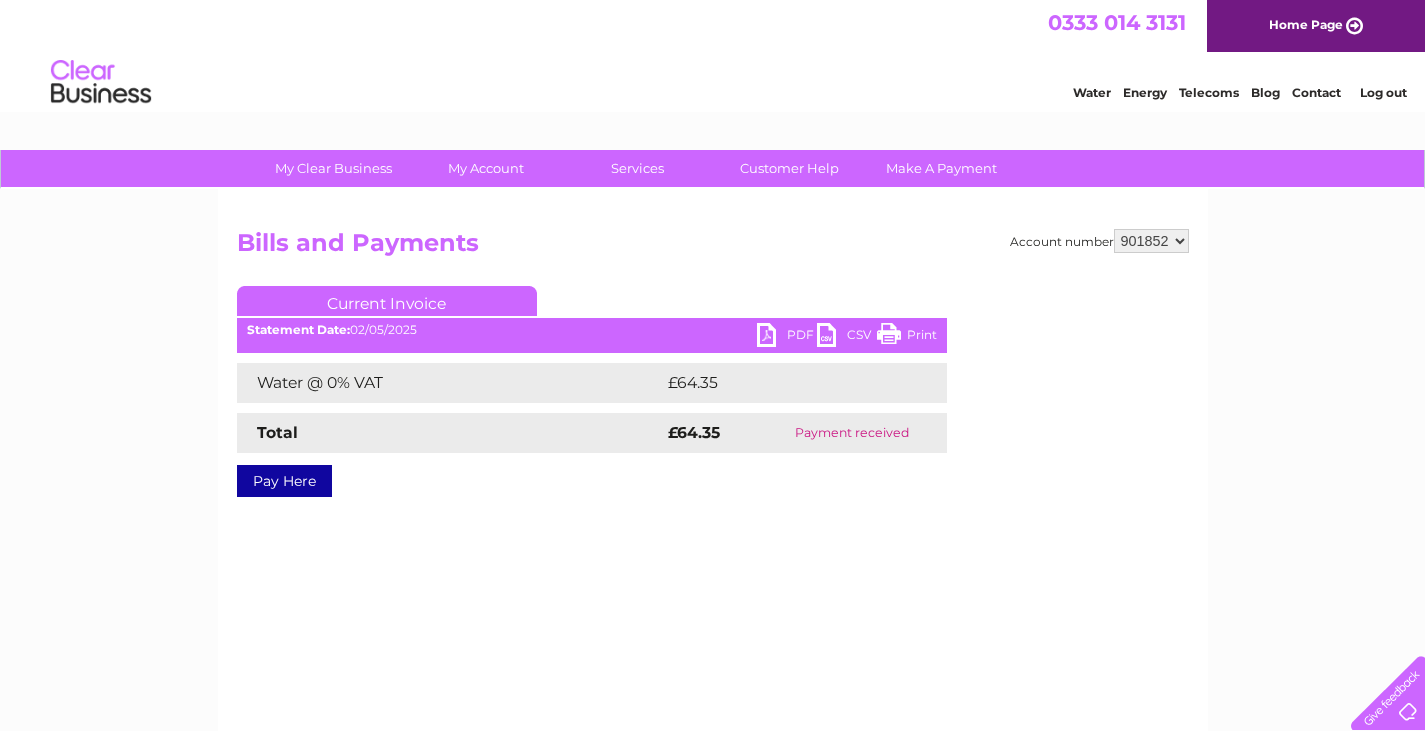 scroll, scrollTop: 0, scrollLeft: 0, axis: both 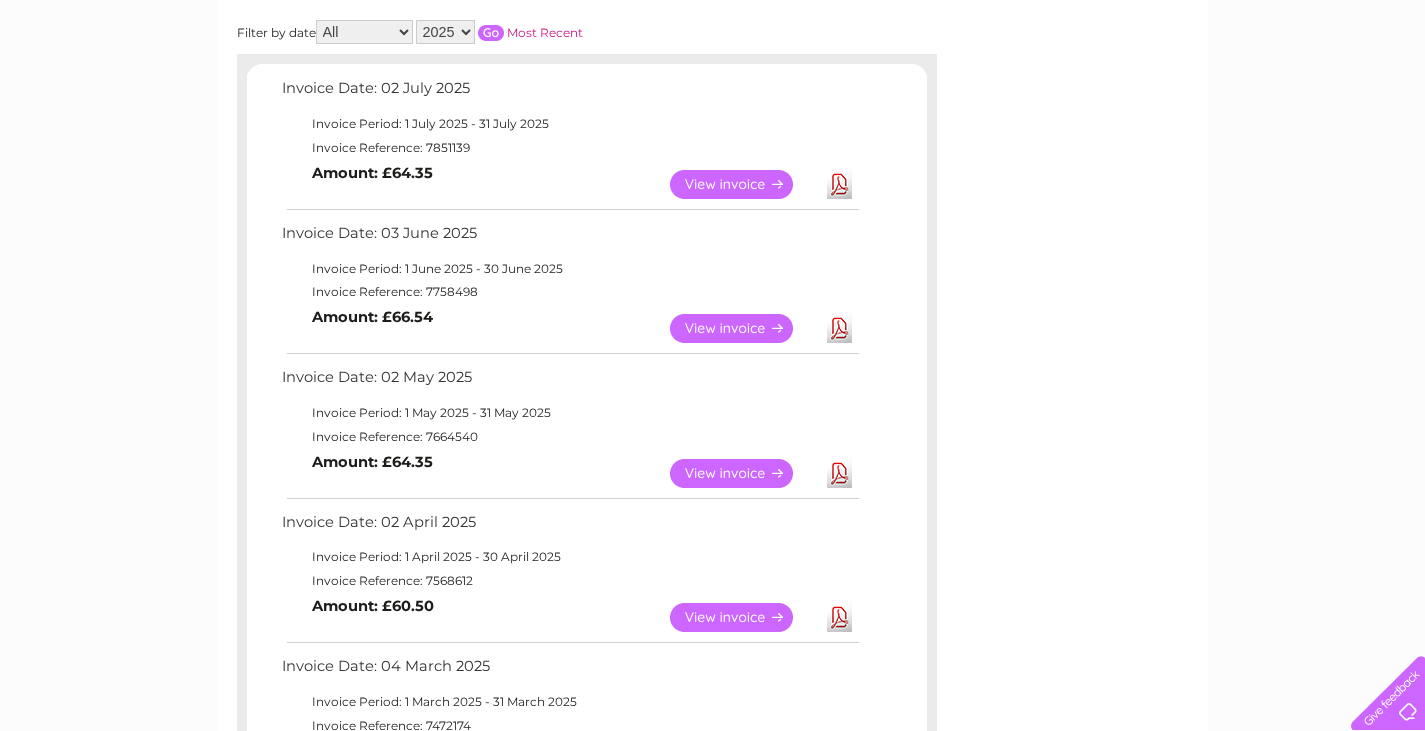 click on "View" at bounding box center [743, 328] 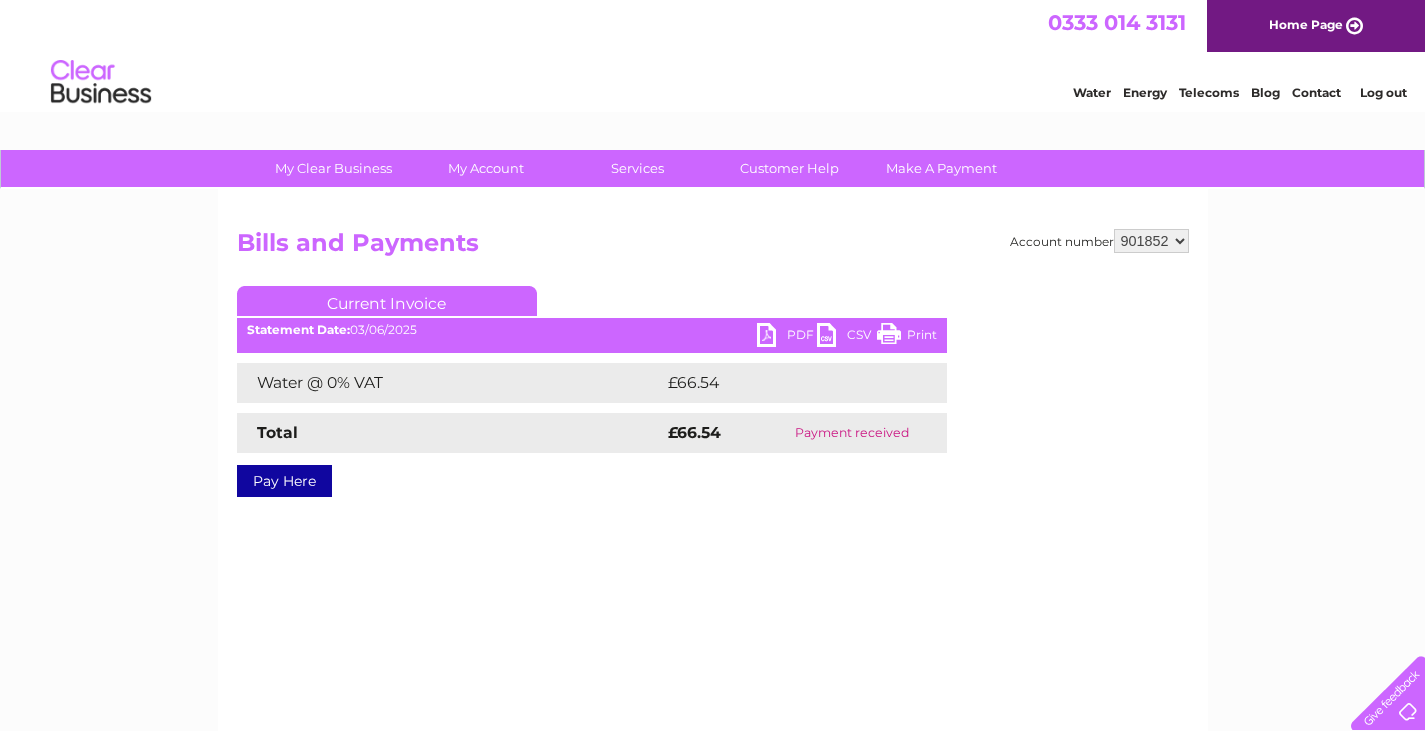 scroll, scrollTop: 0, scrollLeft: 0, axis: both 